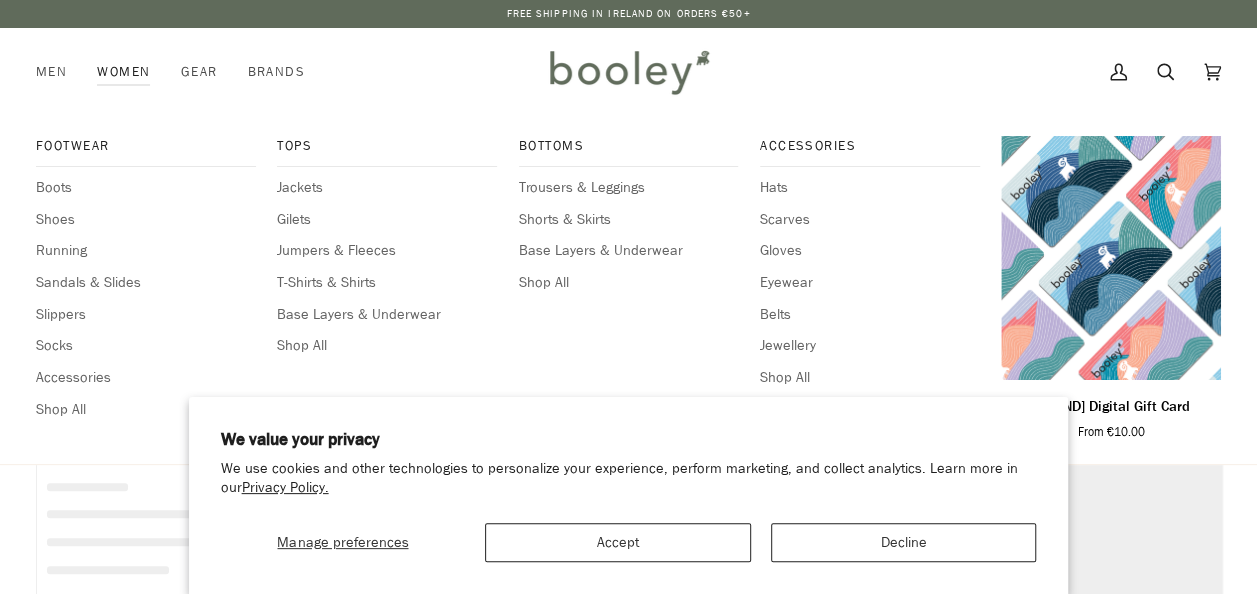 scroll, scrollTop: 0, scrollLeft: 0, axis: both 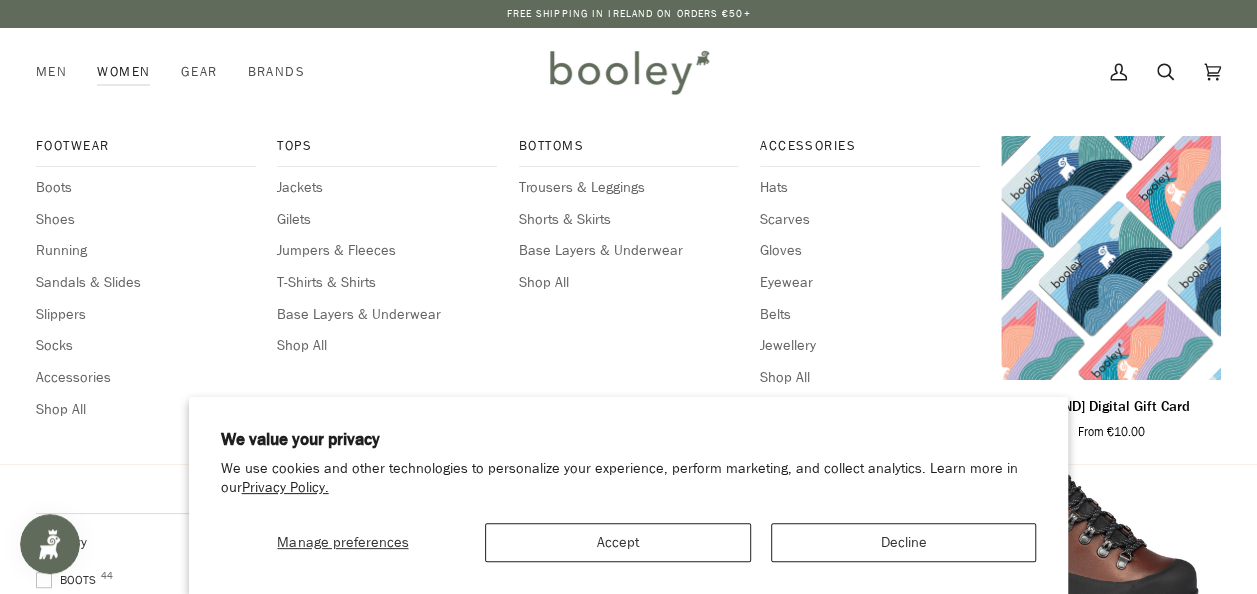 click on "Women" at bounding box center (123, 72) 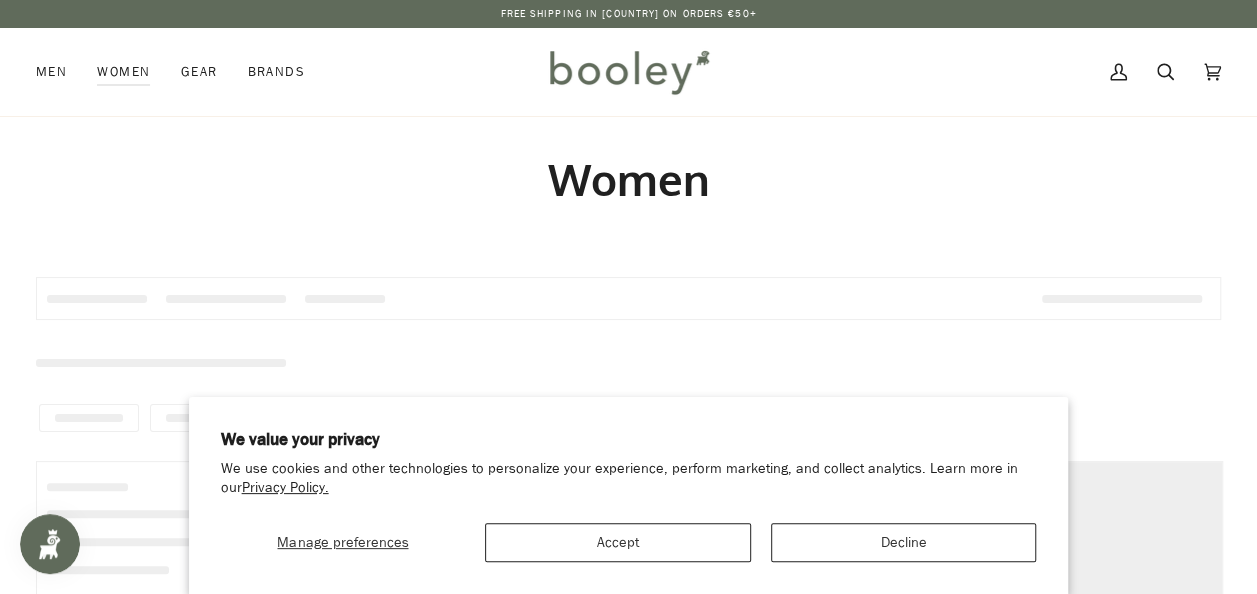 scroll, scrollTop: 0, scrollLeft: 0, axis: both 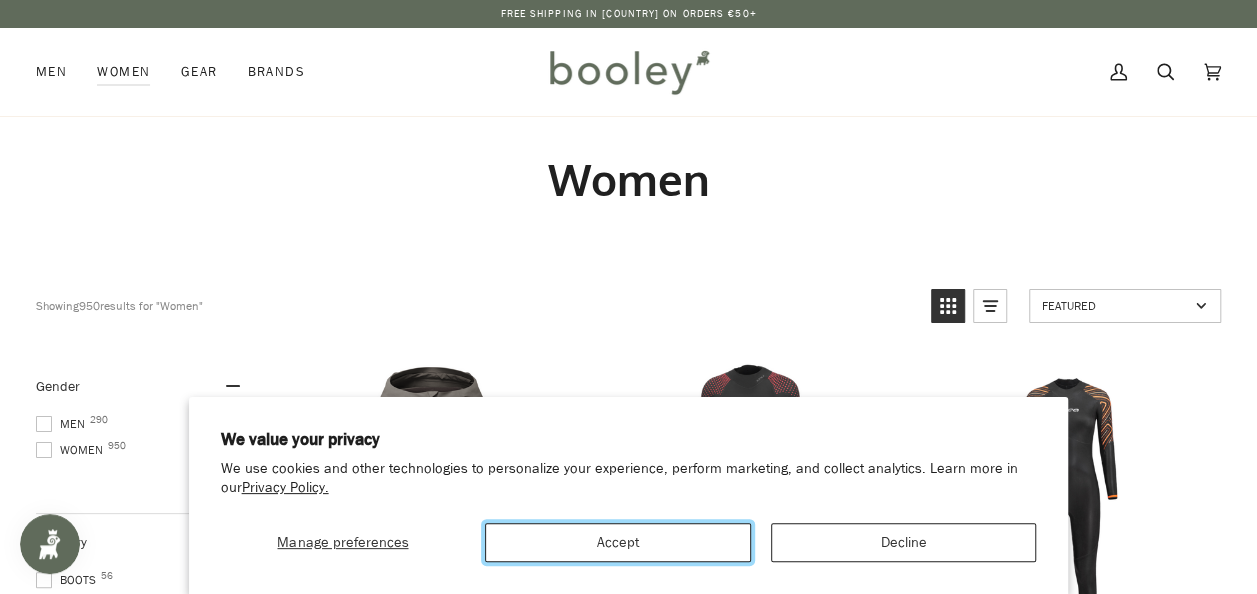 click on "Accept" at bounding box center [618, 542] 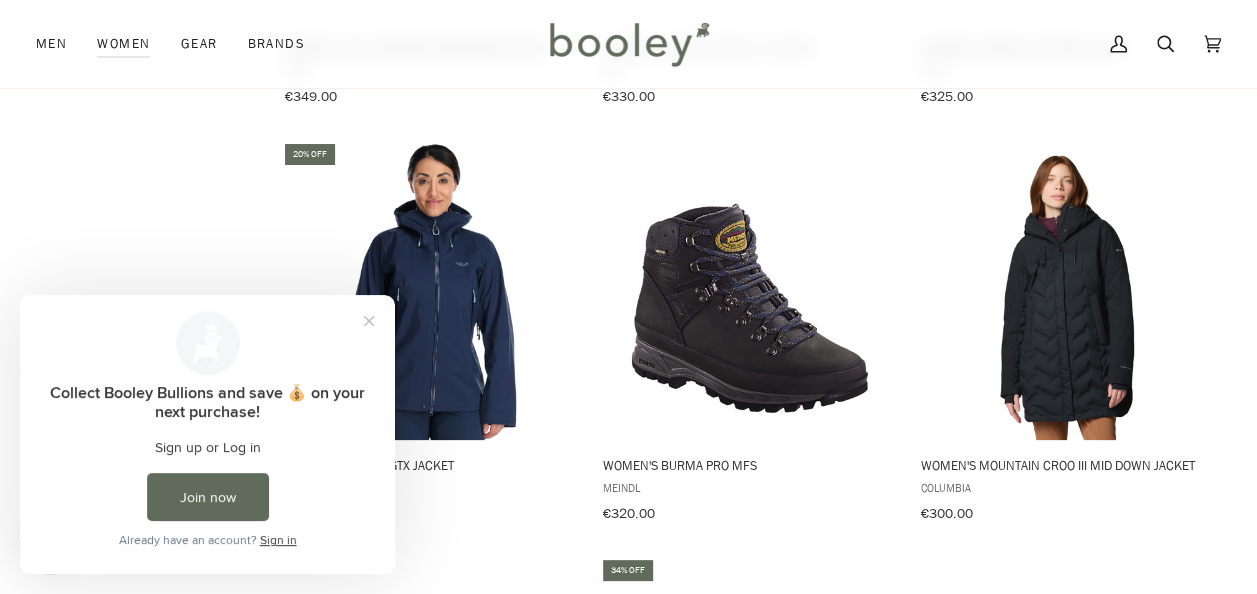scroll, scrollTop: 2200, scrollLeft: 0, axis: vertical 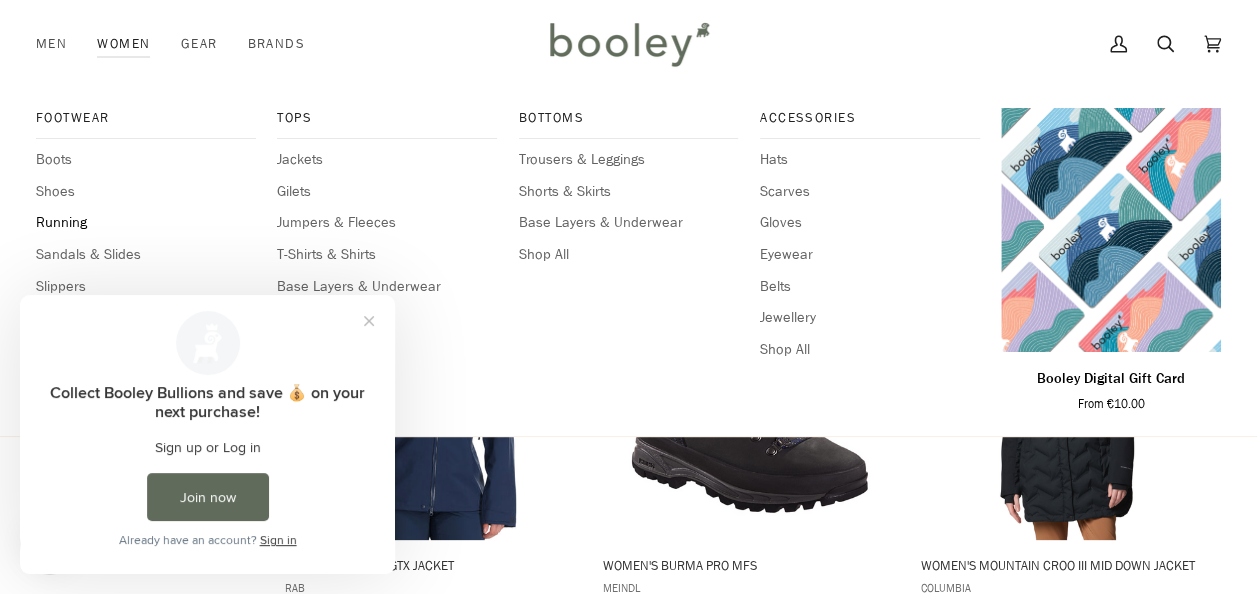 click on "Running" at bounding box center (146, 223) 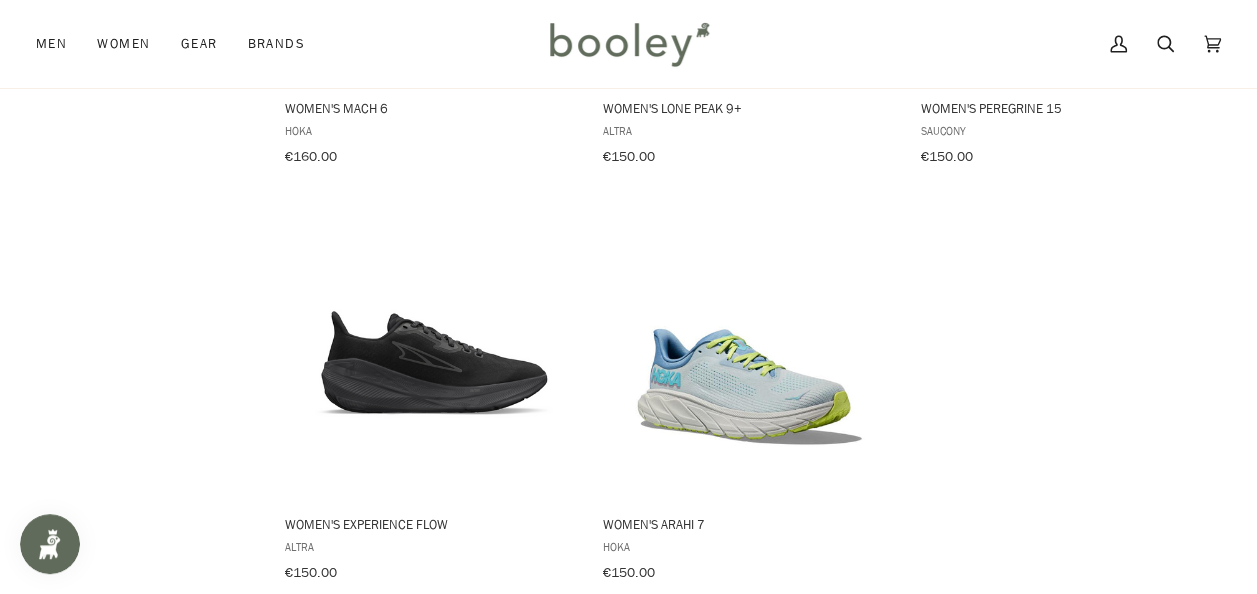 scroll, scrollTop: 2800, scrollLeft: 0, axis: vertical 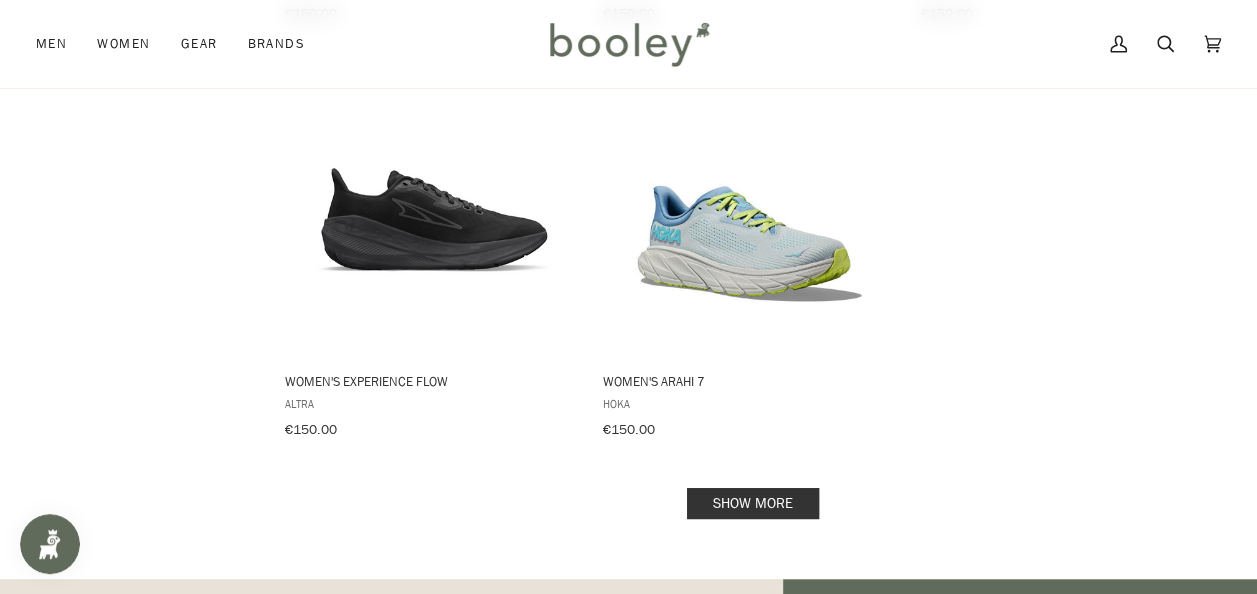 click on "Show more" at bounding box center (753, 503) 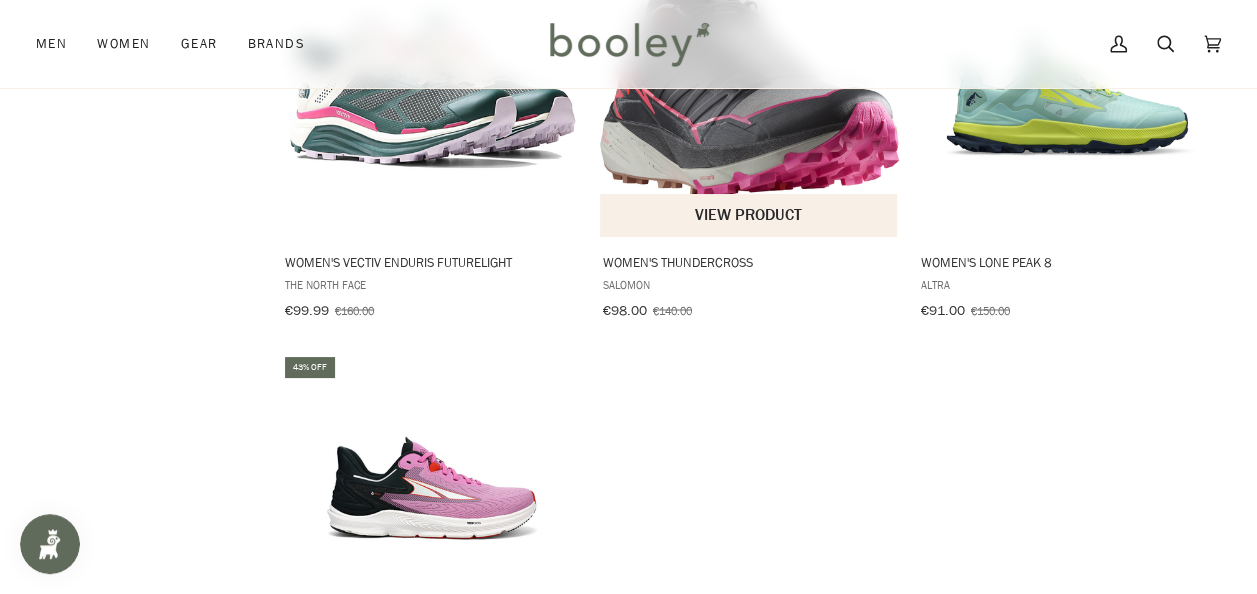 scroll, scrollTop: 5200, scrollLeft: 0, axis: vertical 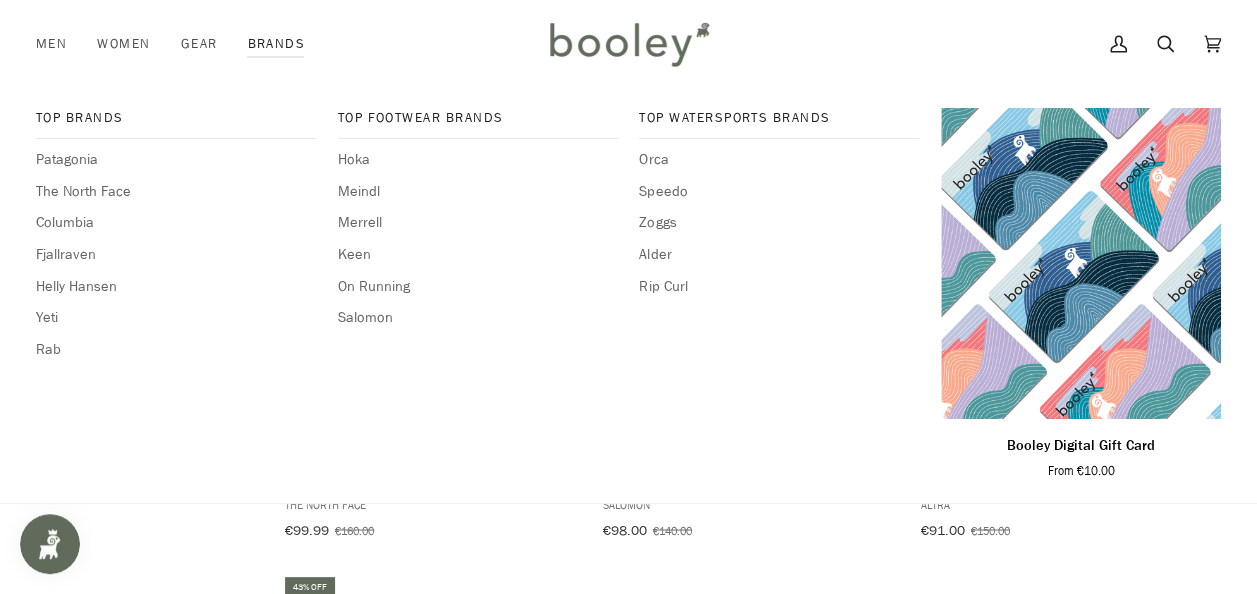 click on "Brands" at bounding box center [276, 44] 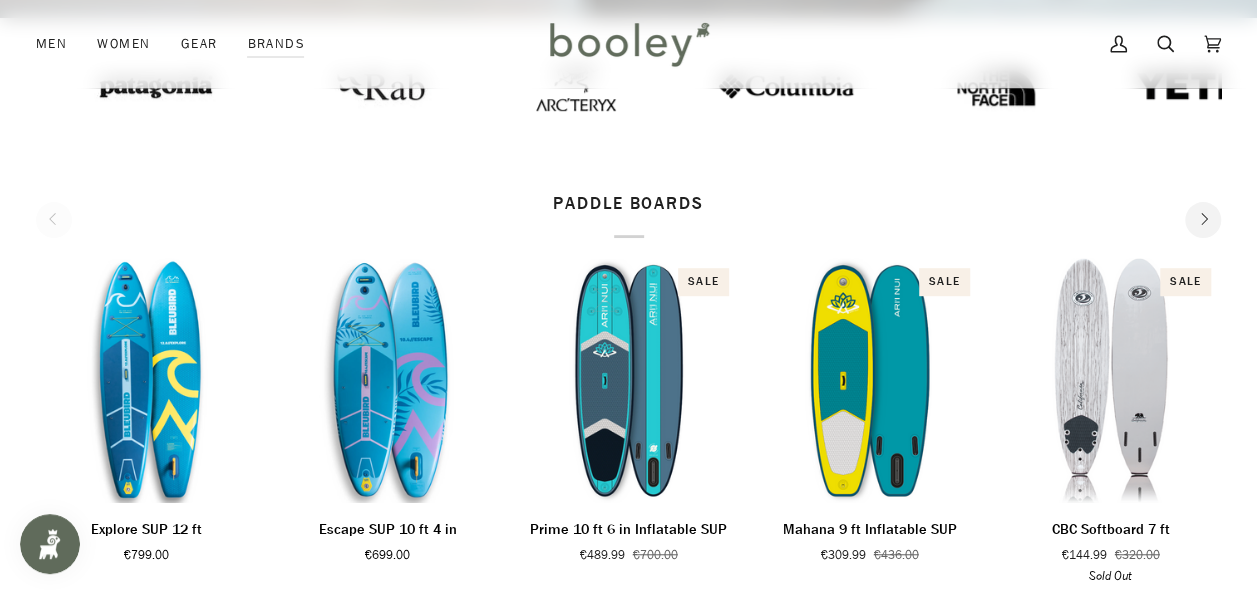 scroll, scrollTop: 200, scrollLeft: 0, axis: vertical 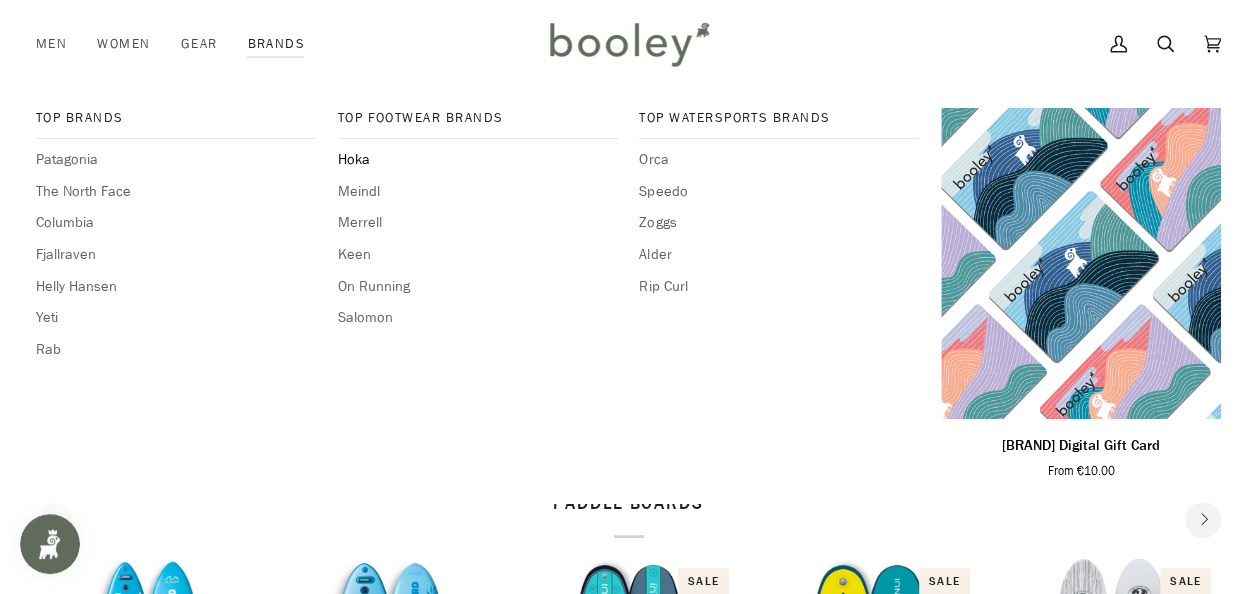 click on "Hoka" at bounding box center [478, 160] 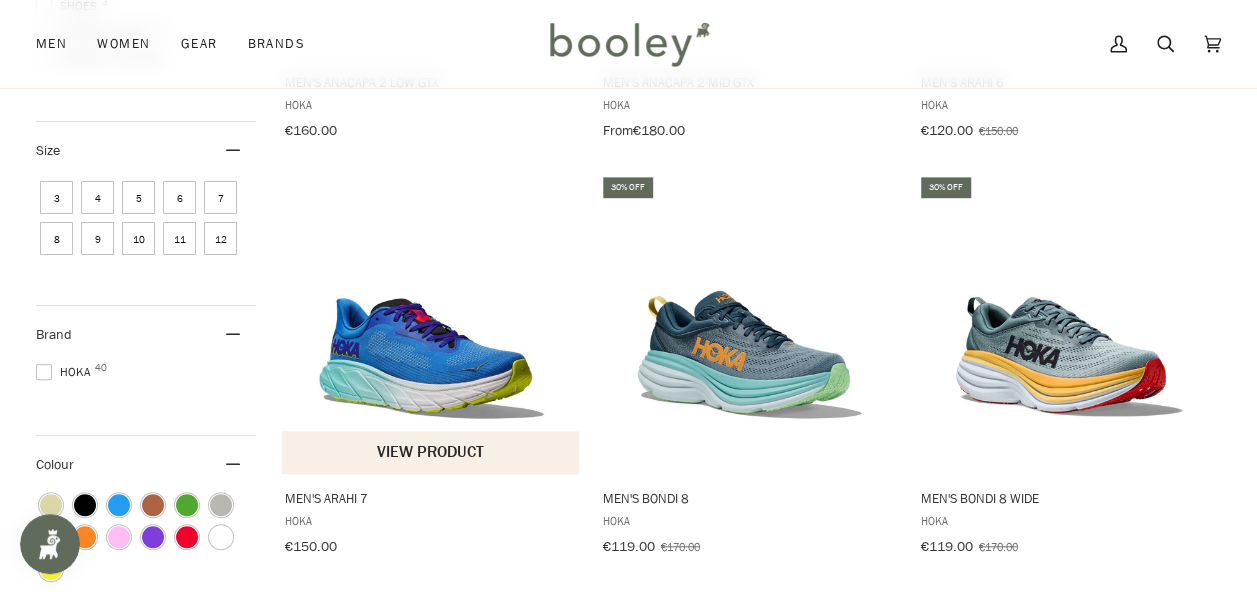 scroll, scrollTop: 100, scrollLeft: 0, axis: vertical 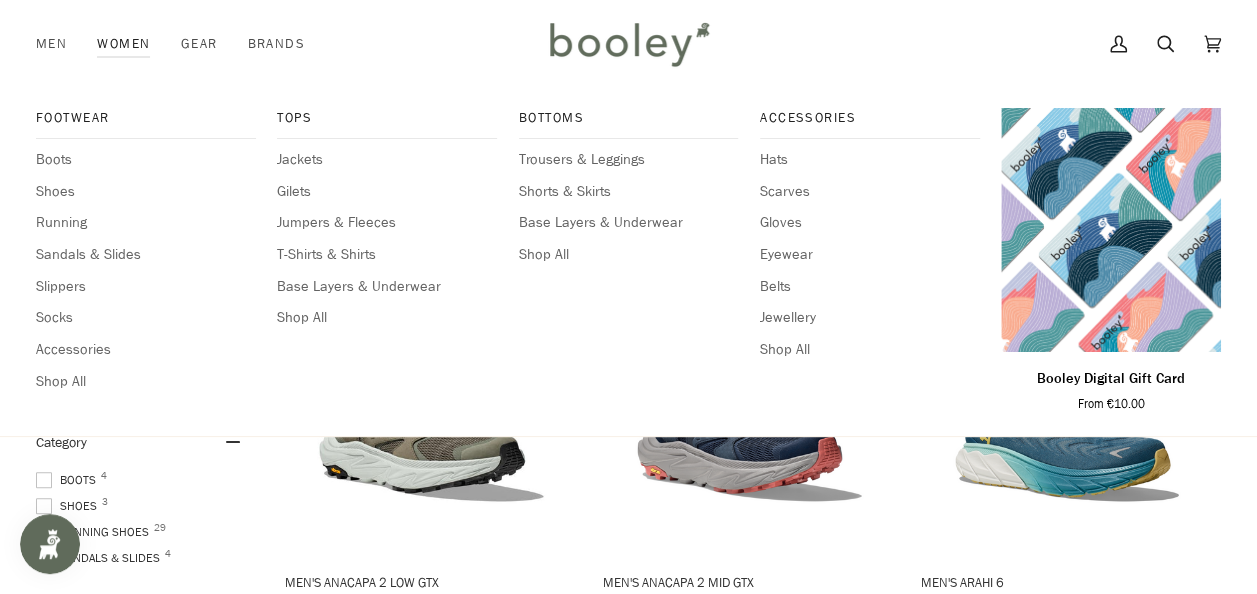 click on "Women" at bounding box center (123, 44) 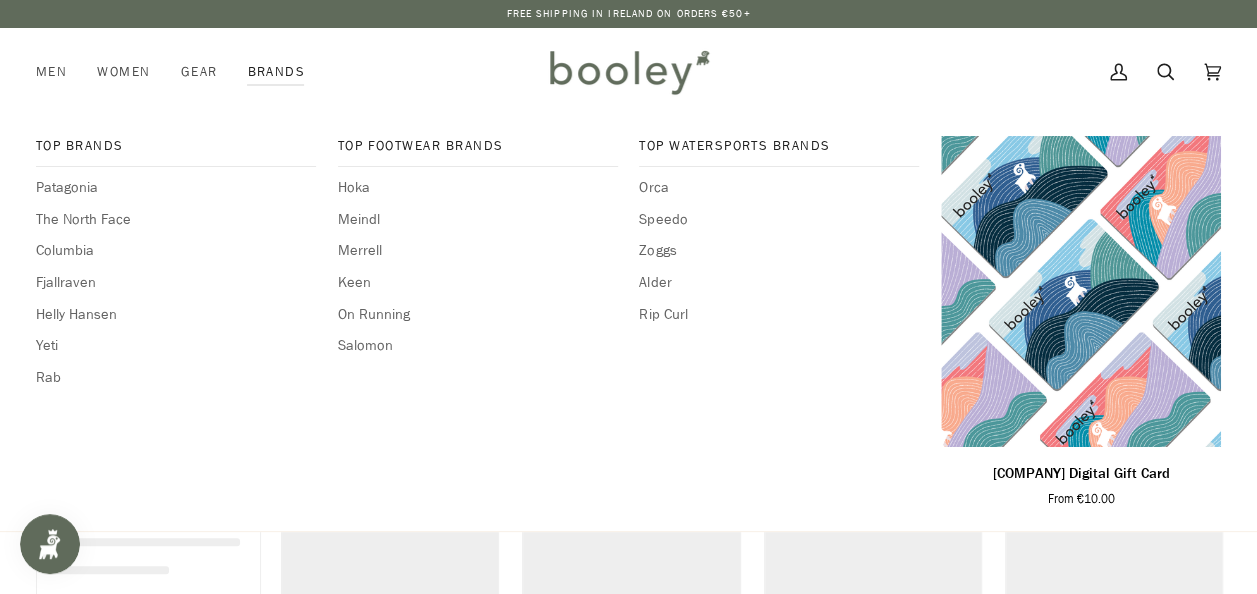 scroll, scrollTop: 0, scrollLeft: 0, axis: both 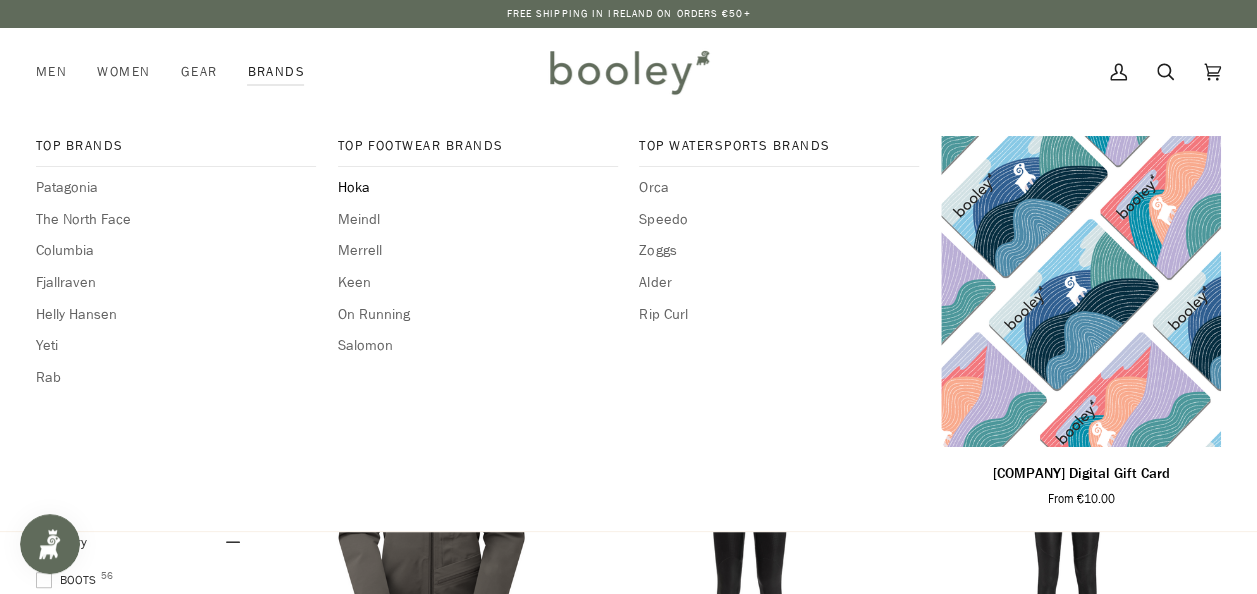 click on "Hoka" at bounding box center (478, 188) 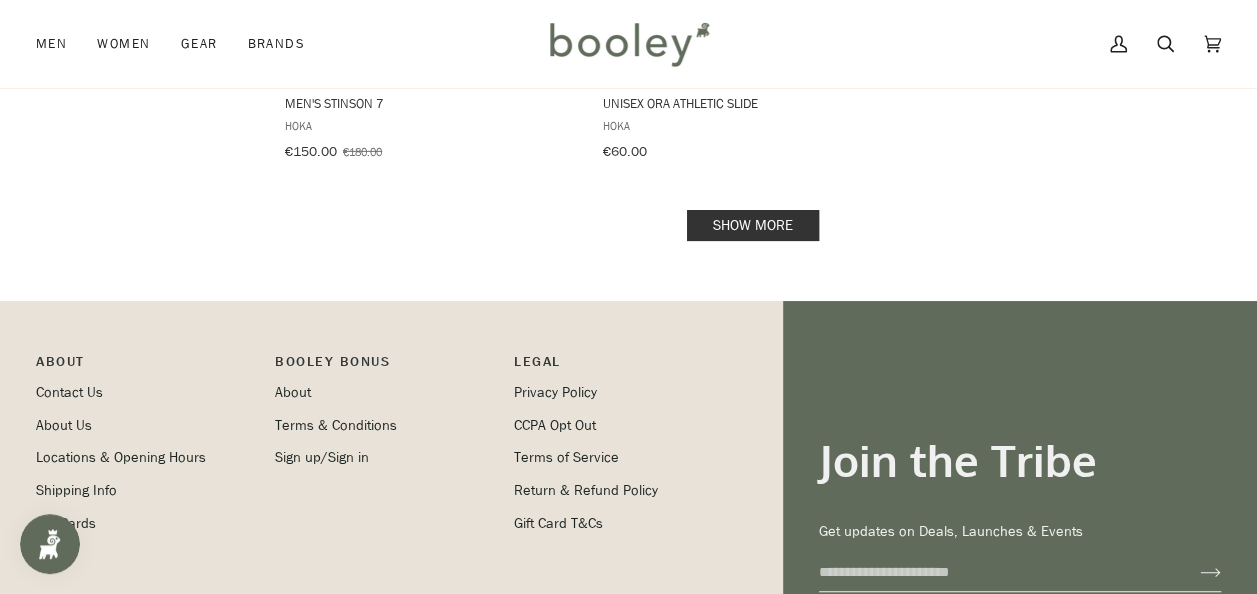 scroll, scrollTop: 2891, scrollLeft: 0, axis: vertical 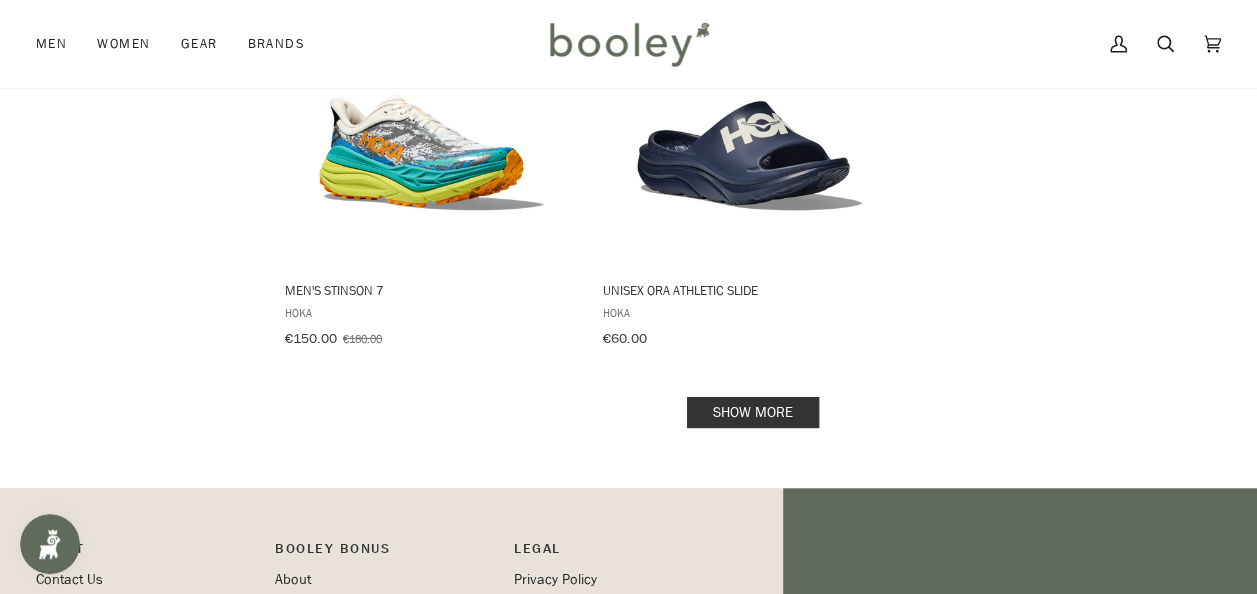 click on "Show more" at bounding box center (753, 412) 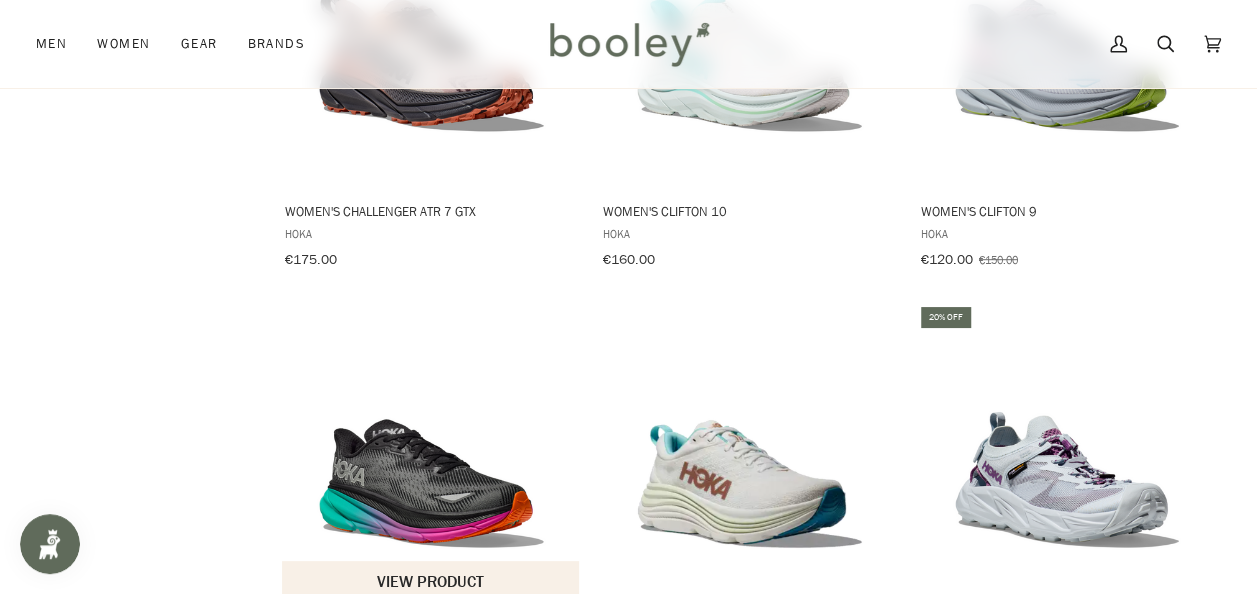 scroll, scrollTop: 4391, scrollLeft: 0, axis: vertical 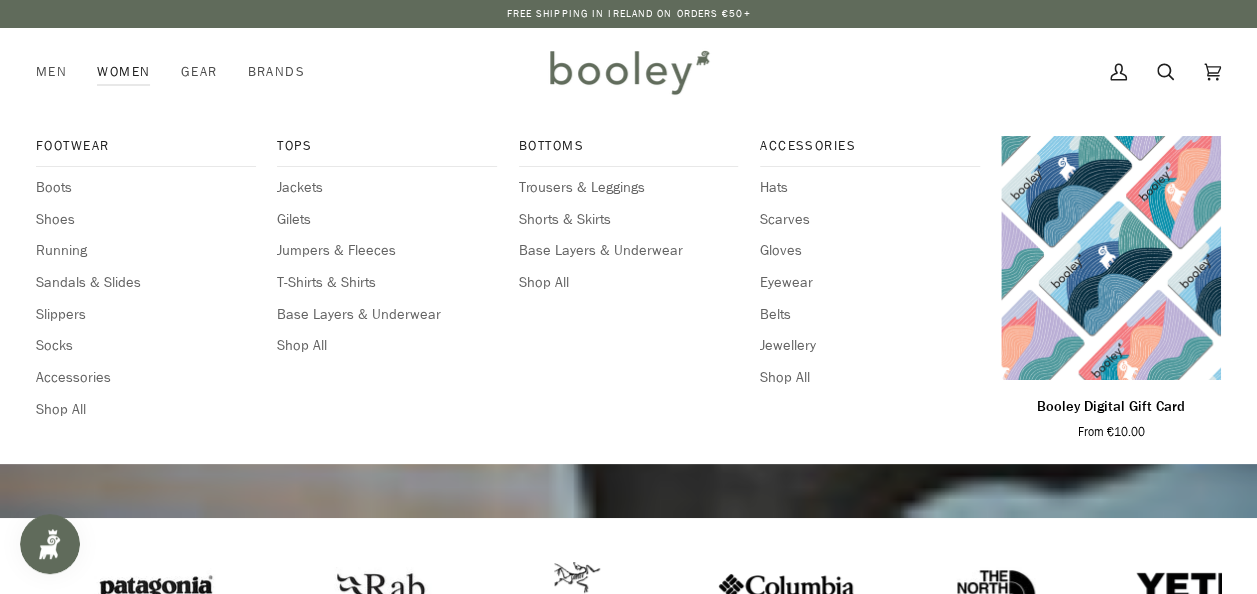 click on "Women" at bounding box center (123, 72) 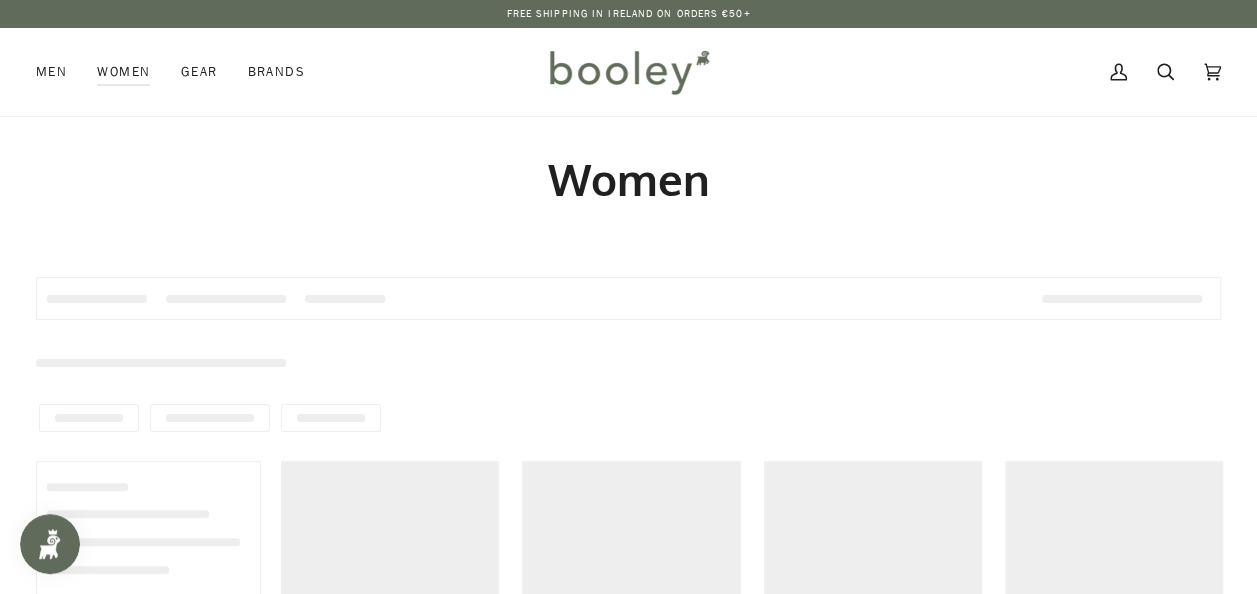 scroll, scrollTop: 0, scrollLeft: 0, axis: both 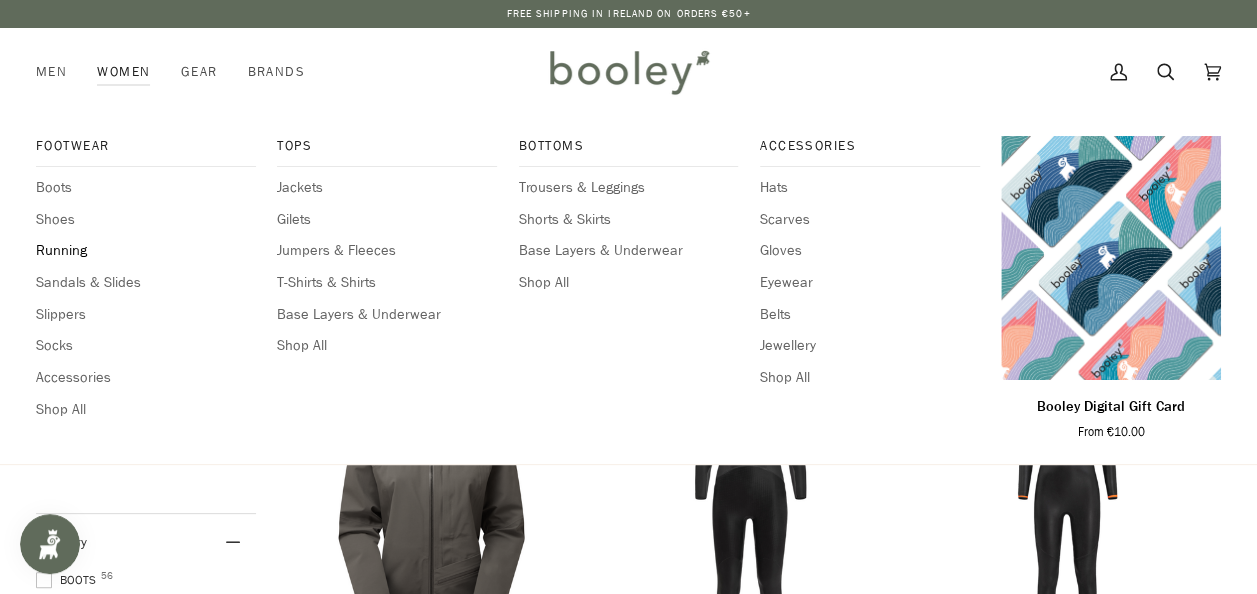 click on "Running" at bounding box center [146, 251] 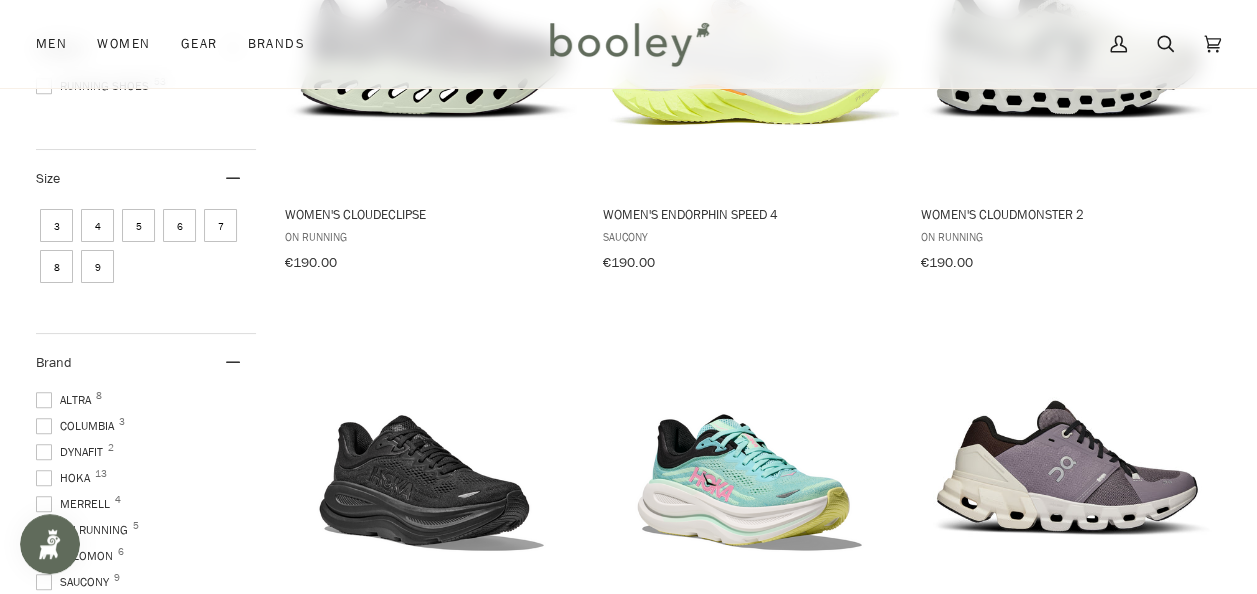 scroll, scrollTop: 500, scrollLeft: 0, axis: vertical 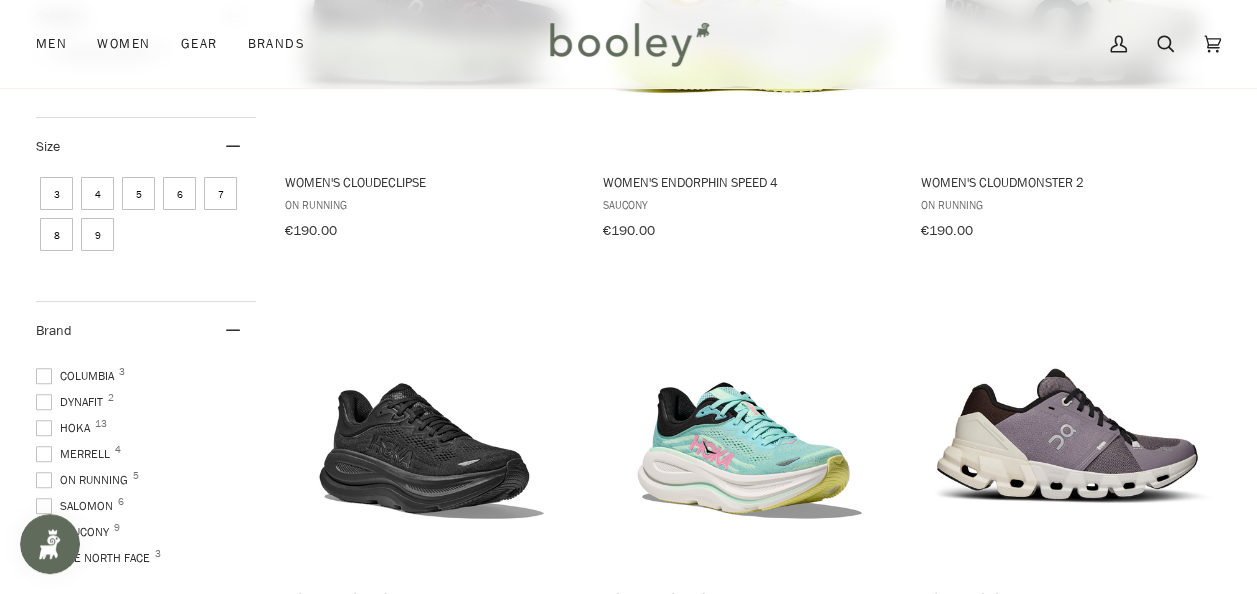 click on "Hoka 13" at bounding box center [44, 350] 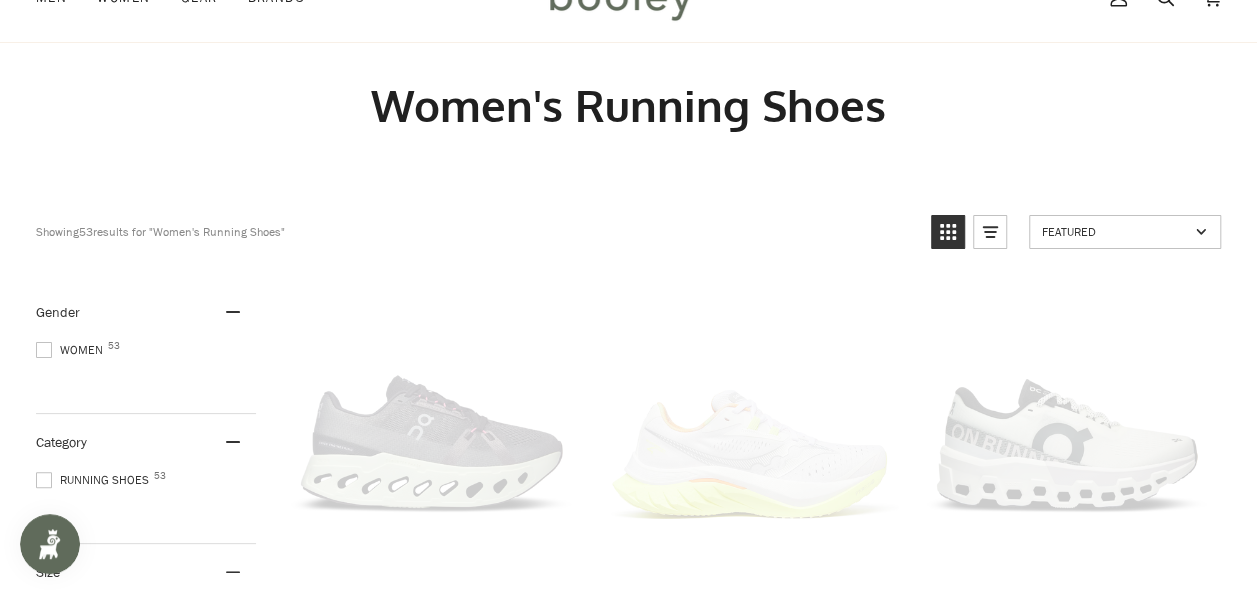 scroll, scrollTop: 0, scrollLeft: 0, axis: both 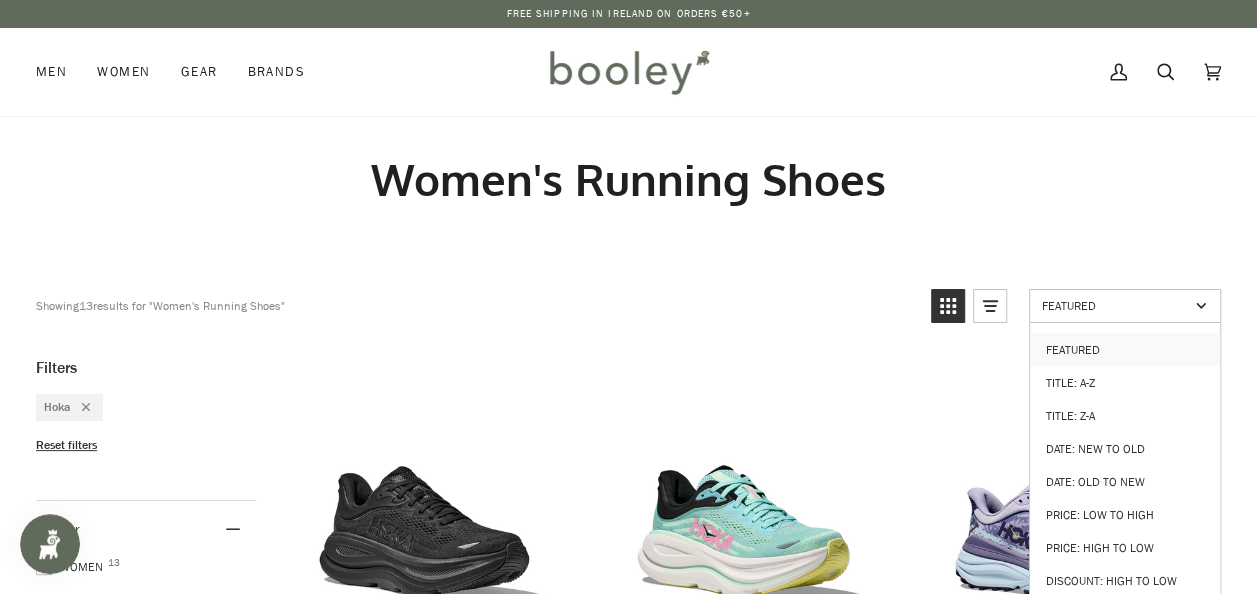 click on "Featured" at bounding box center [1125, 306] 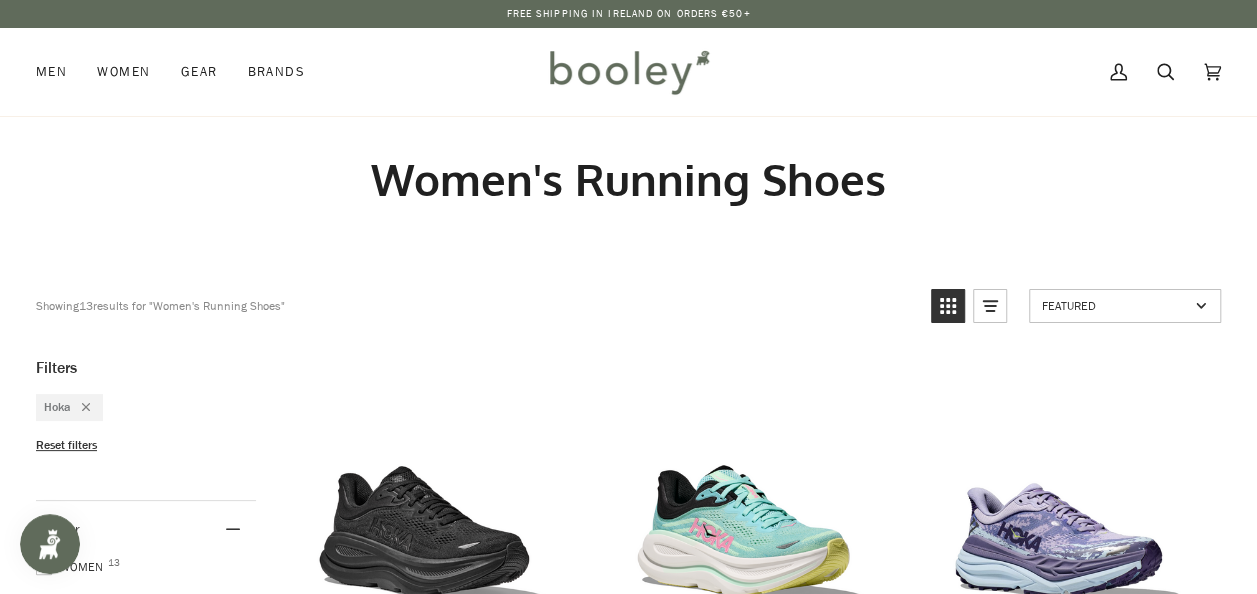 click at bounding box center (991, 301) 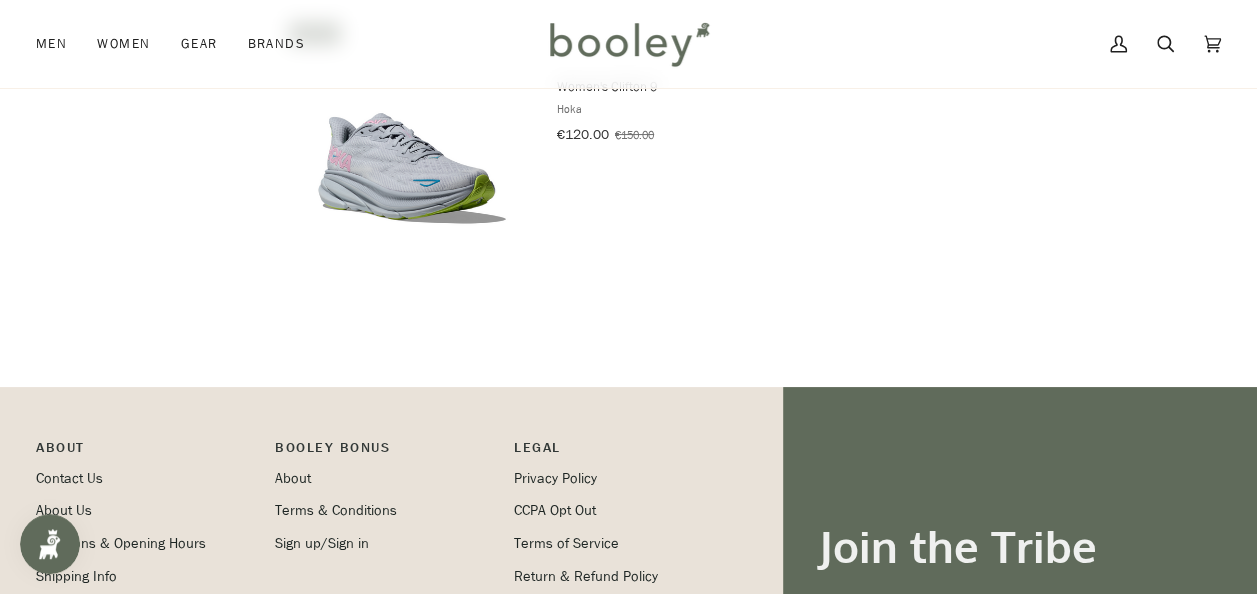 scroll, scrollTop: 3800, scrollLeft: 0, axis: vertical 